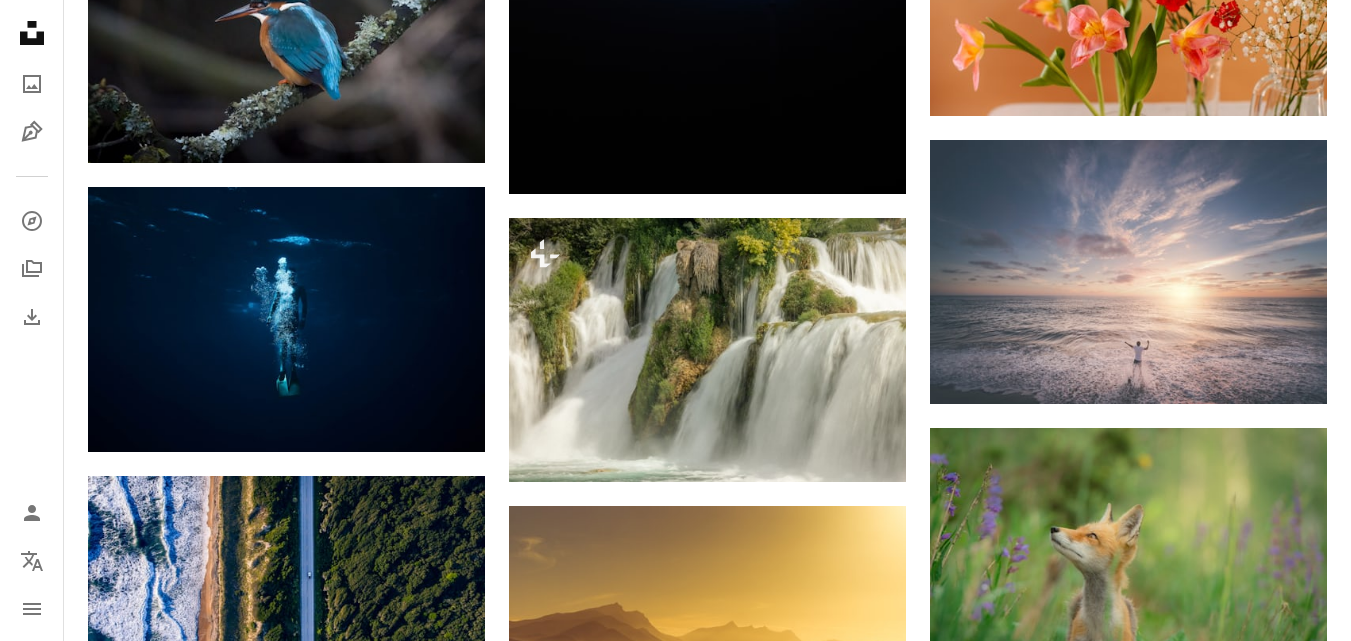 scroll, scrollTop: 16558, scrollLeft: 0, axis: vertical 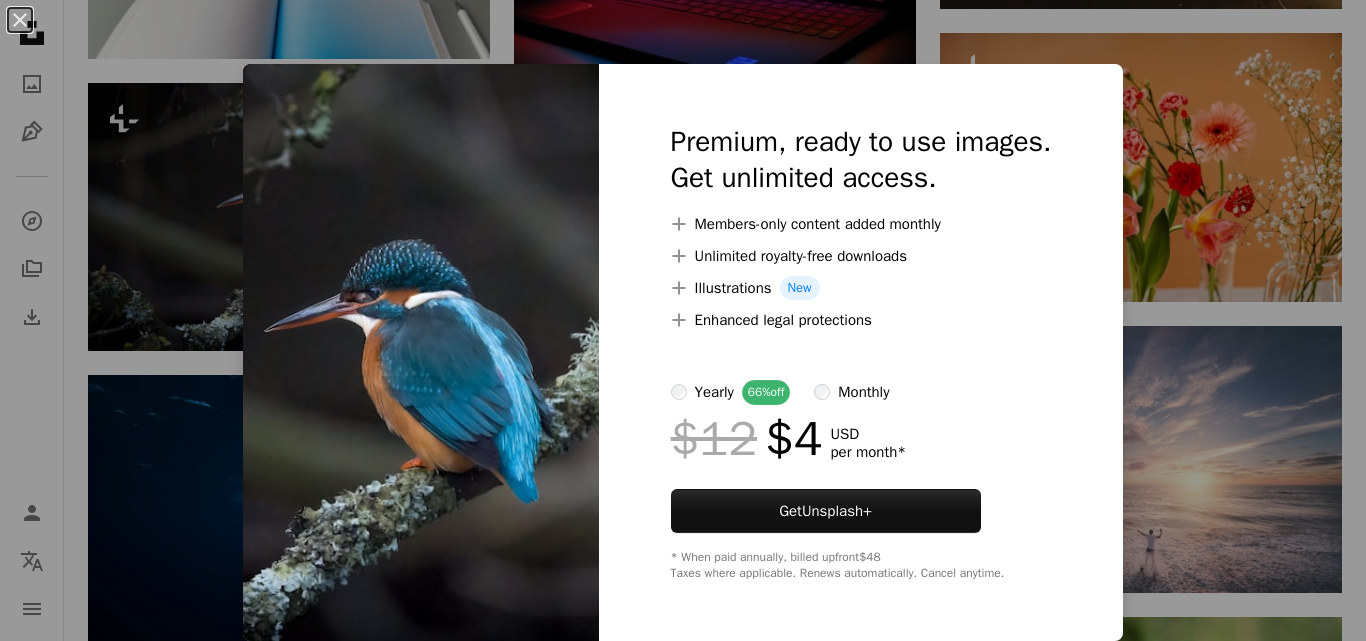 click on "An X shape Premium, ready to use images. Get unlimited access. A plus sign Members-only content added monthly A plus sign Unlimited royalty-free downloads A plus sign Illustrations  New A plus sign Enhanced legal protections yearly 66%  off monthly $12   $4 USD per month * Get  Unsplash+ * When paid annually, billed upfront  $48 Taxes where applicable. Renews automatically. Cancel anytime." at bounding box center [683, 320] 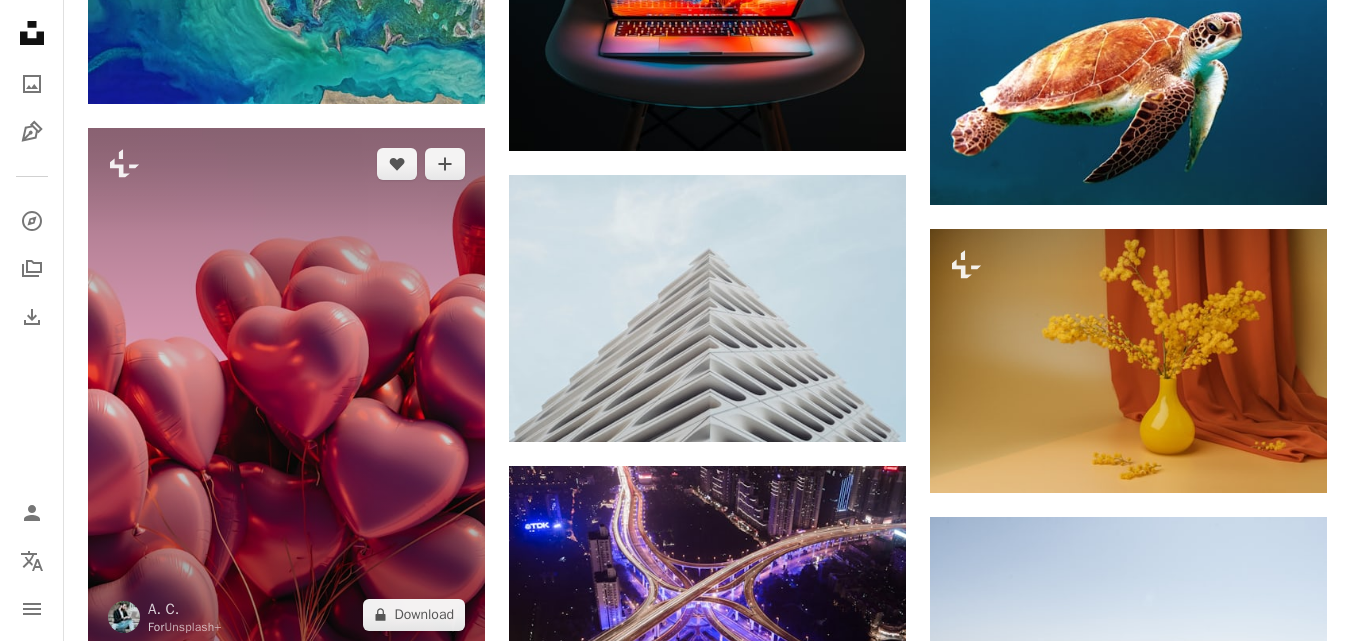 scroll, scrollTop: 18398, scrollLeft: 0, axis: vertical 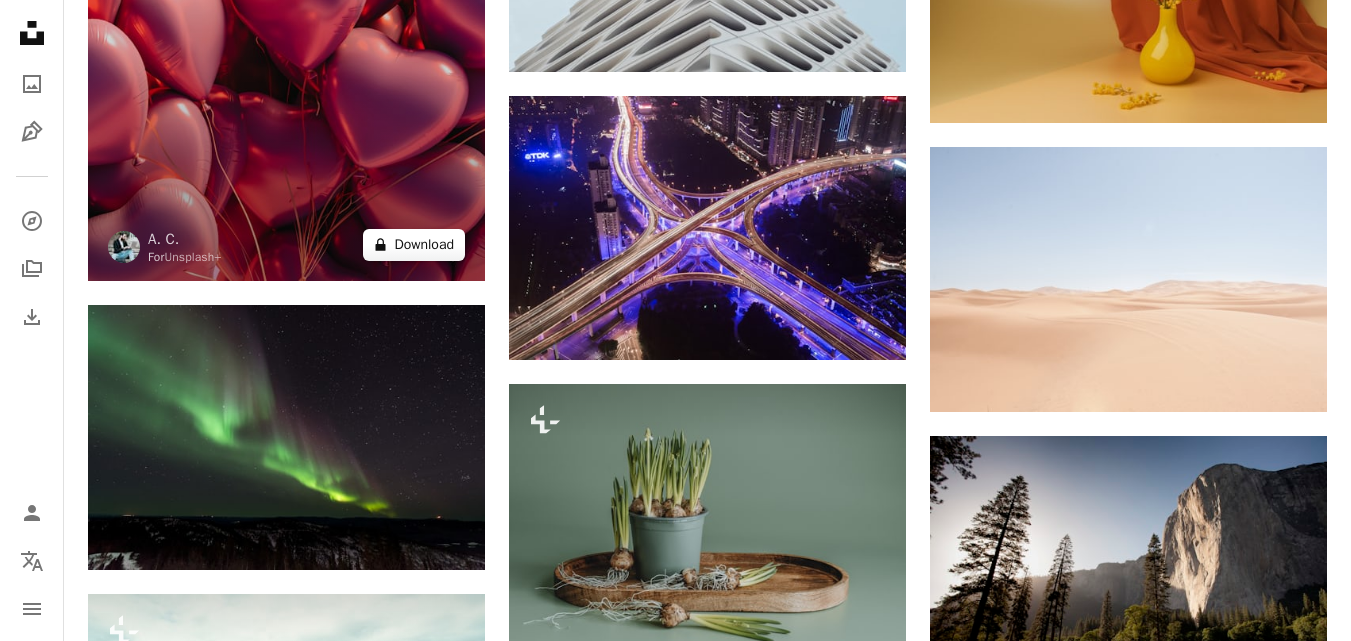 click on "A lock Download" at bounding box center [414, 245] 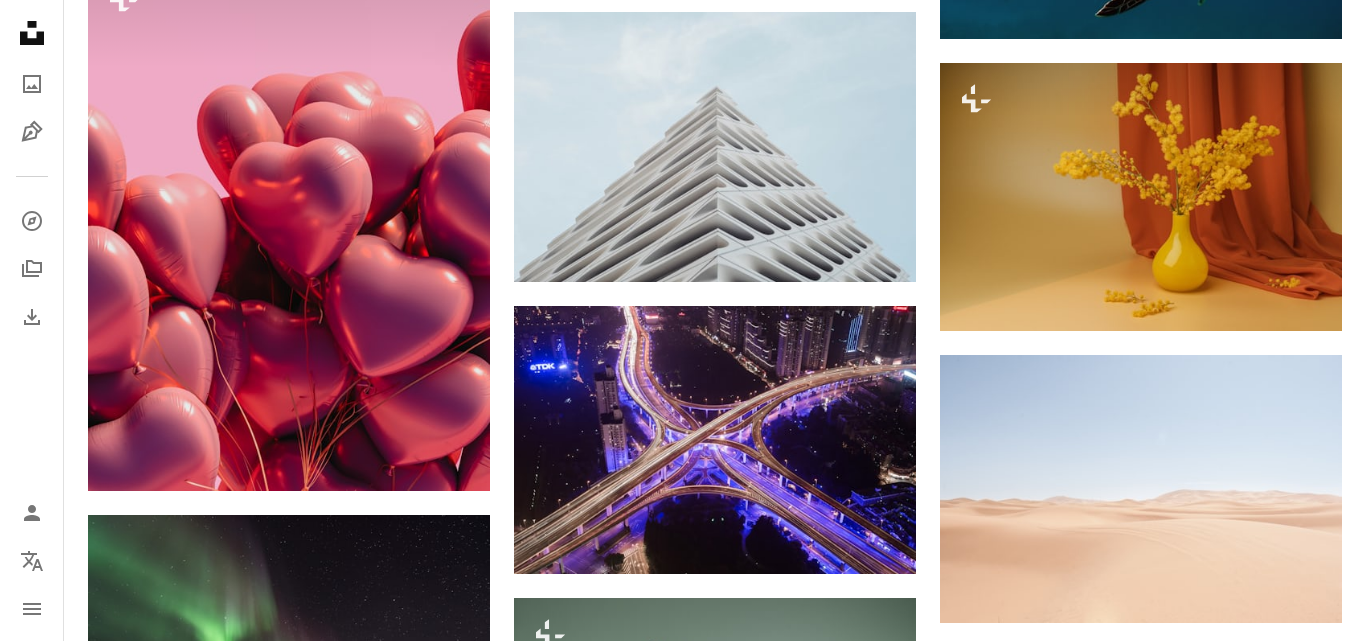 click on "An X shape Premium, ready to use images. Get unlimited access. A plus sign Members-only content added monthly A plus sign Unlimited royalty-free downloads A plus sign Illustrations  New A plus sign Enhanced legal protections yearly 66%  off monthly $12   $4 USD per month * Get  Unsplash+ * When paid annually, billed upfront  $48 Taxes where applicable. Renews automatically. Cancel anytime." at bounding box center [683, 4707] 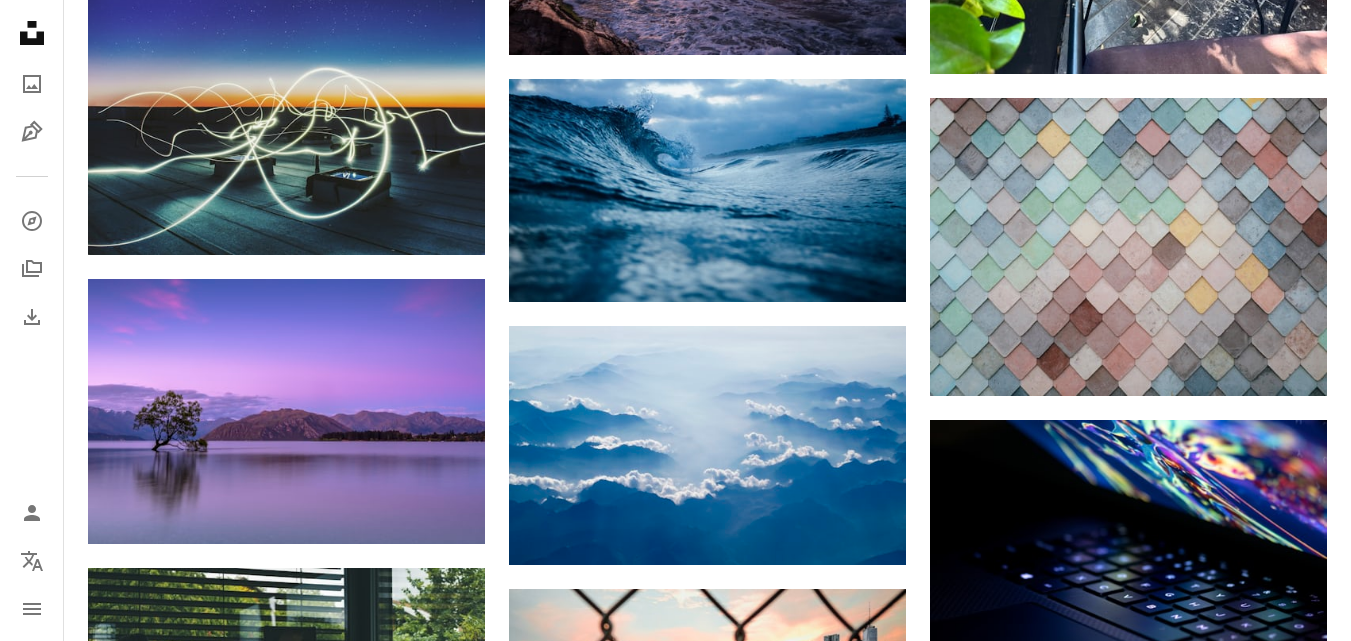 scroll, scrollTop: 20156, scrollLeft: 0, axis: vertical 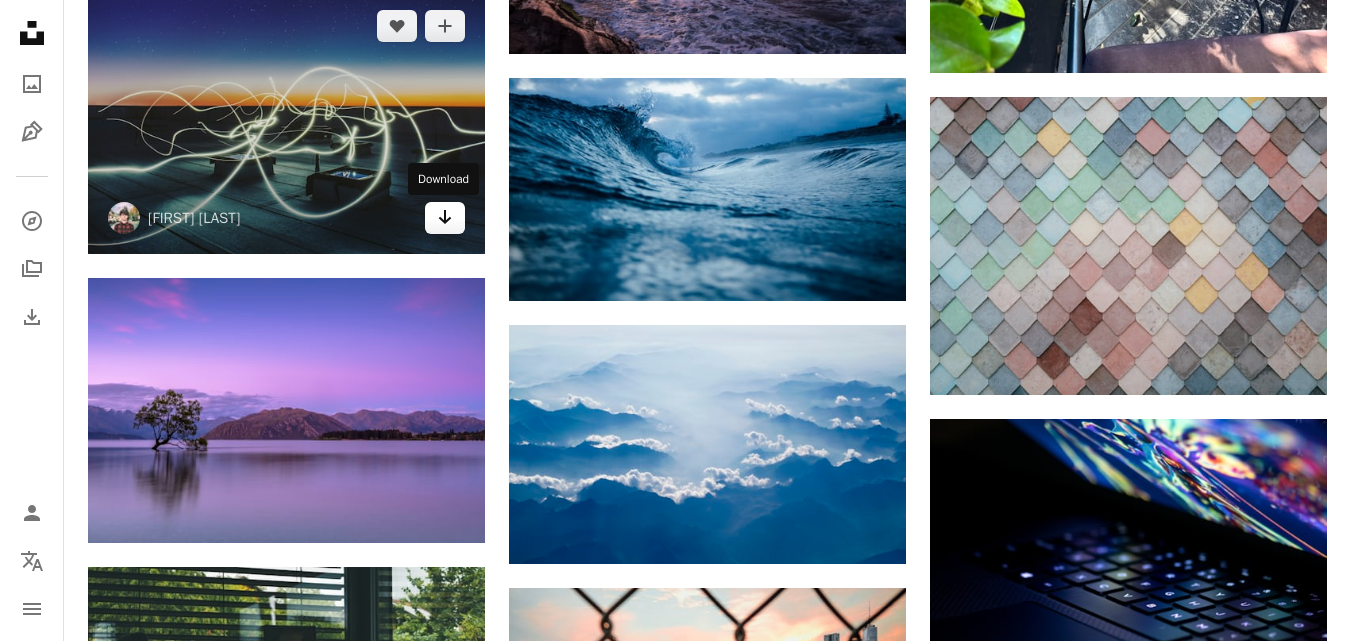click on "Arrow pointing down" 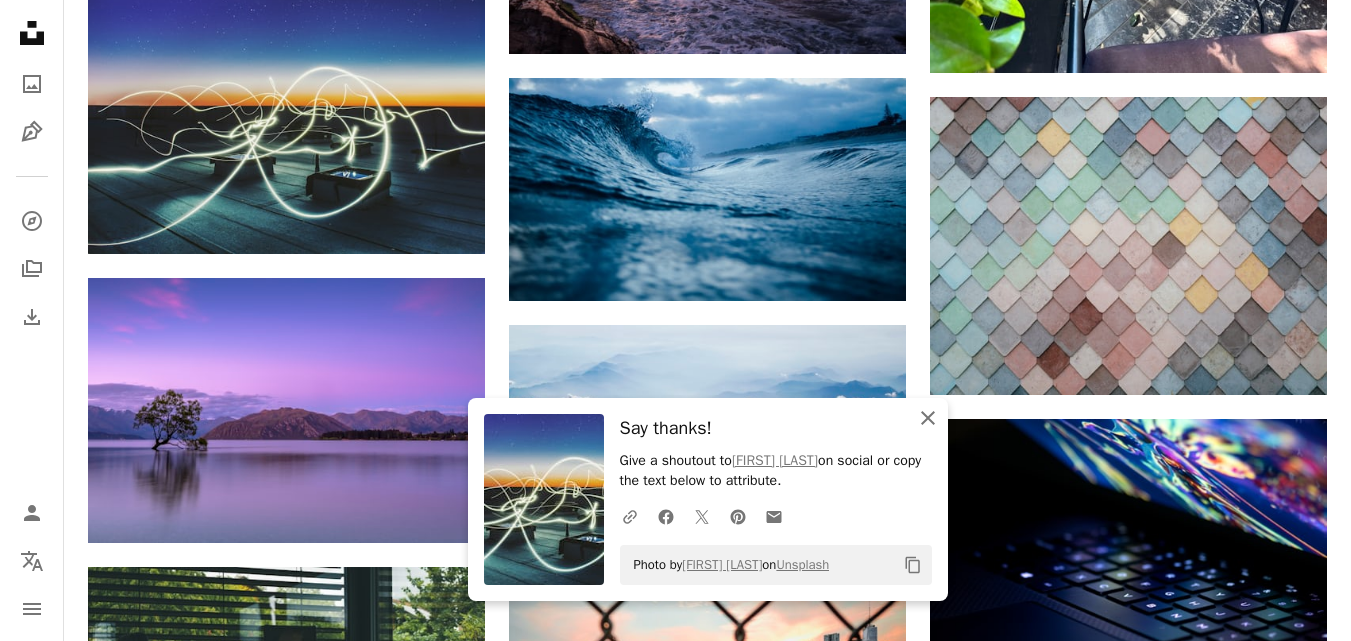 click on "An X shape" 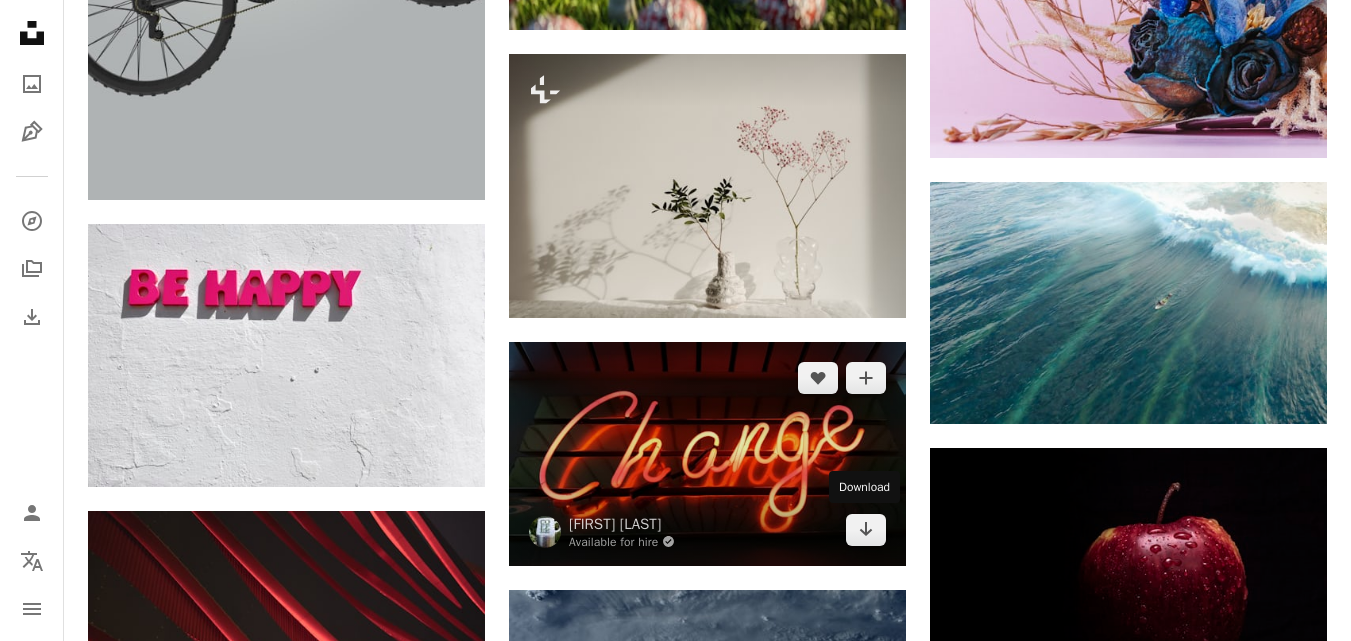 scroll, scrollTop: 24899, scrollLeft: 0, axis: vertical 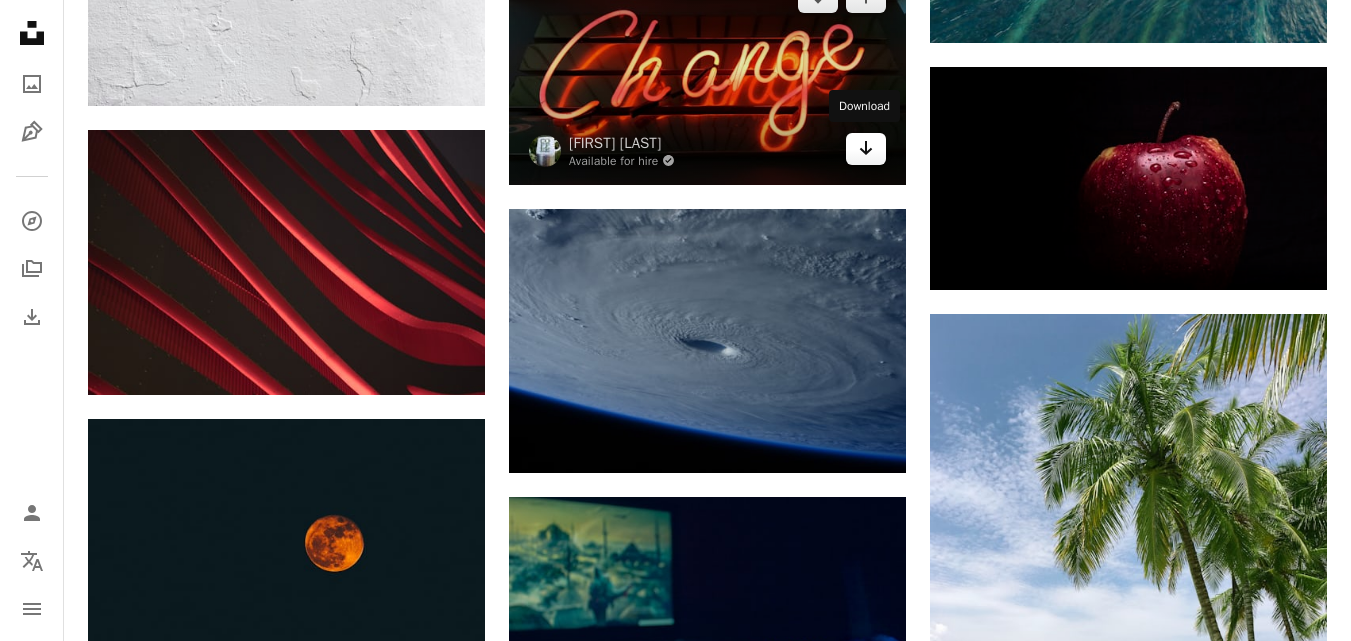 click 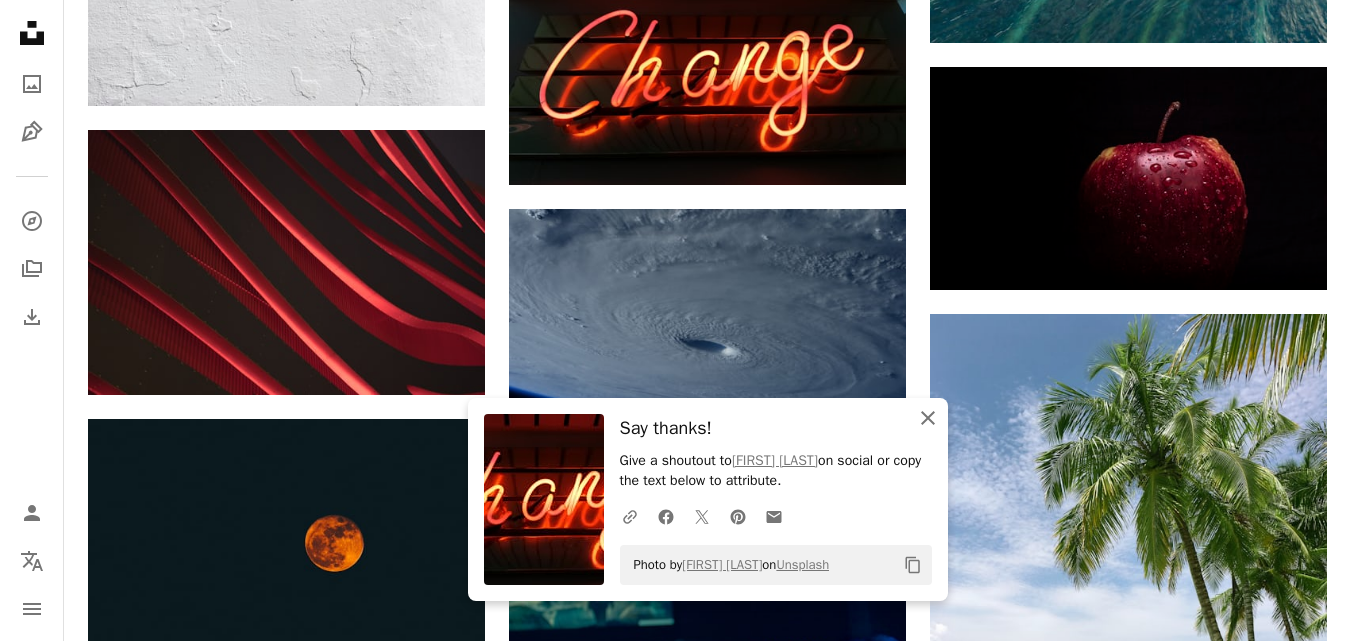 click on "An X shape" 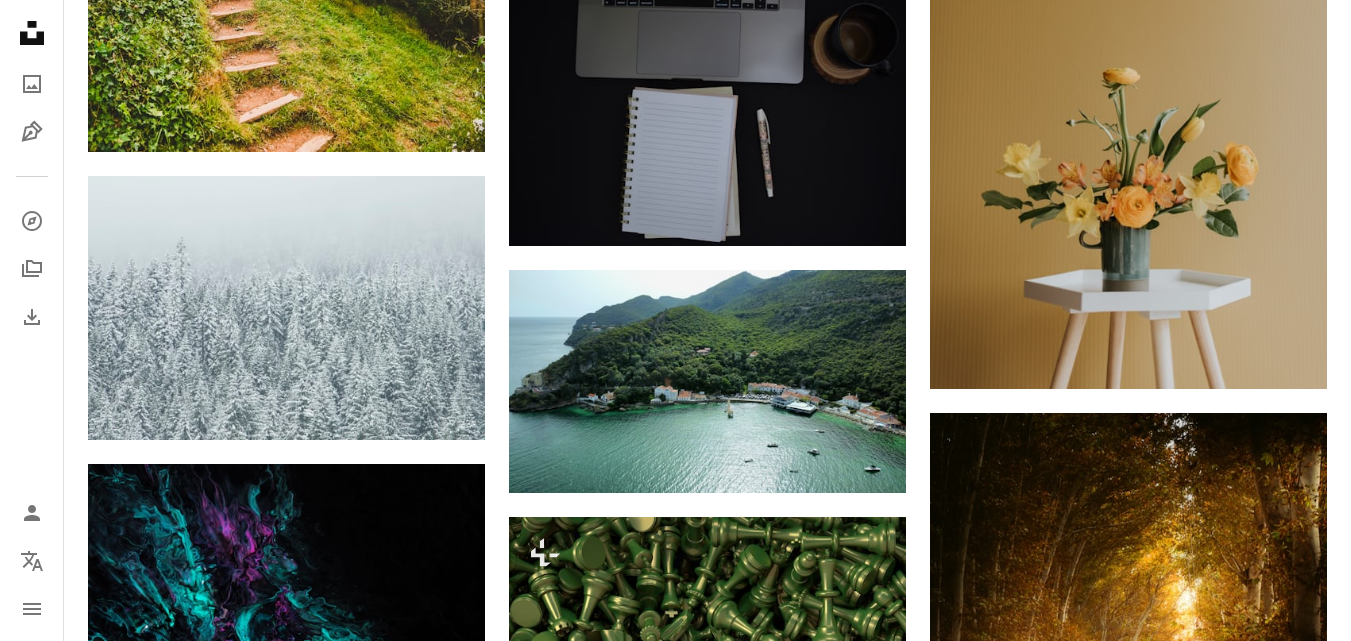 scroll, scrollTop: 33441, scrollLeft: 0, axis: vertical 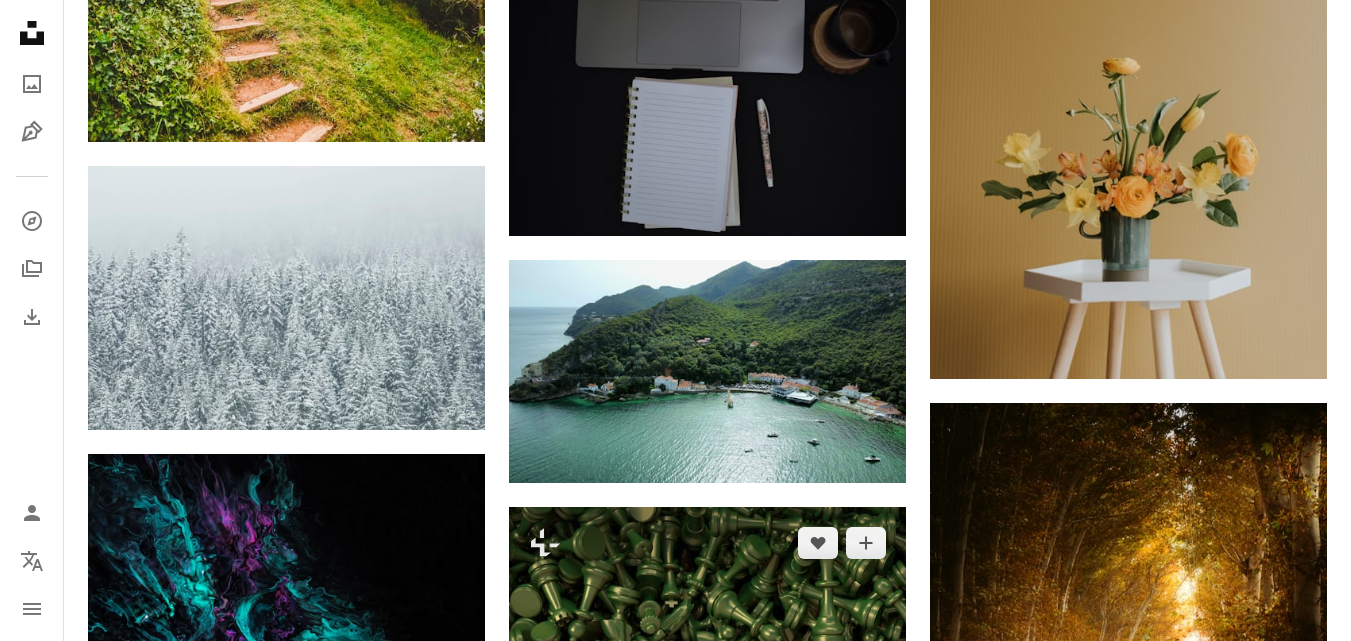 click at bounding box center (707, 618) 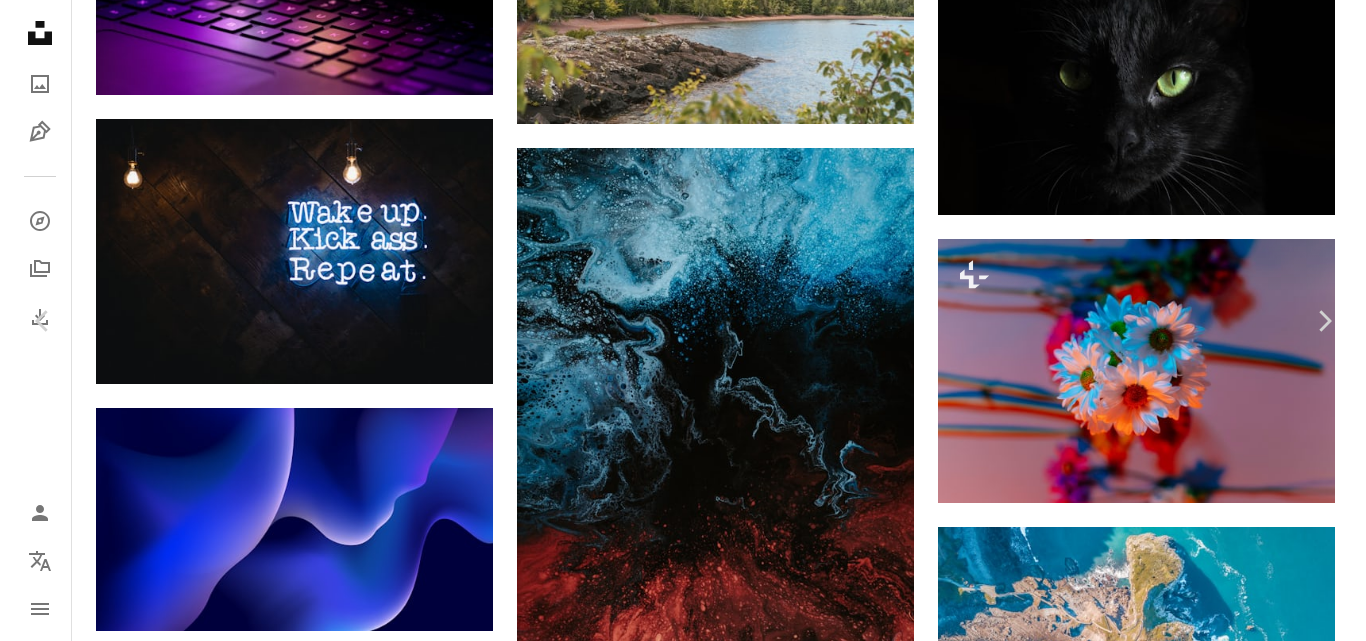 scroll, scrollTop: 37788, scrollLeft: 0, axis: vertical 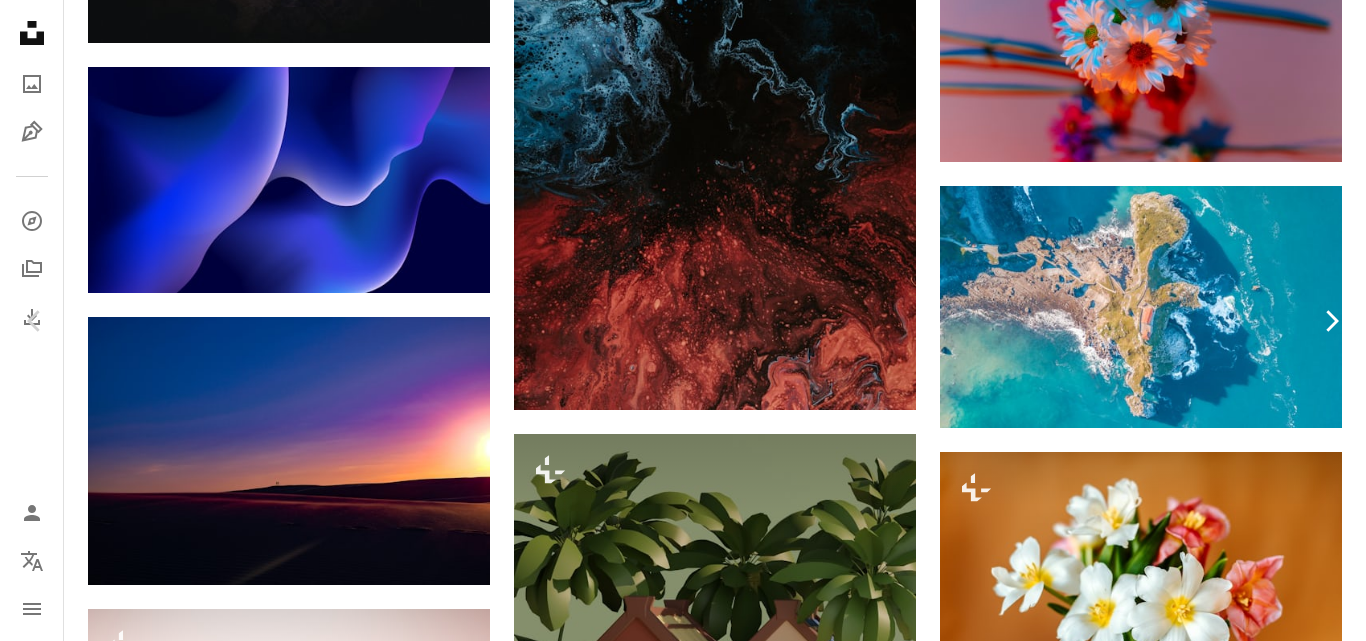 click on "Chevron right" at bounding box center (1331, 321) 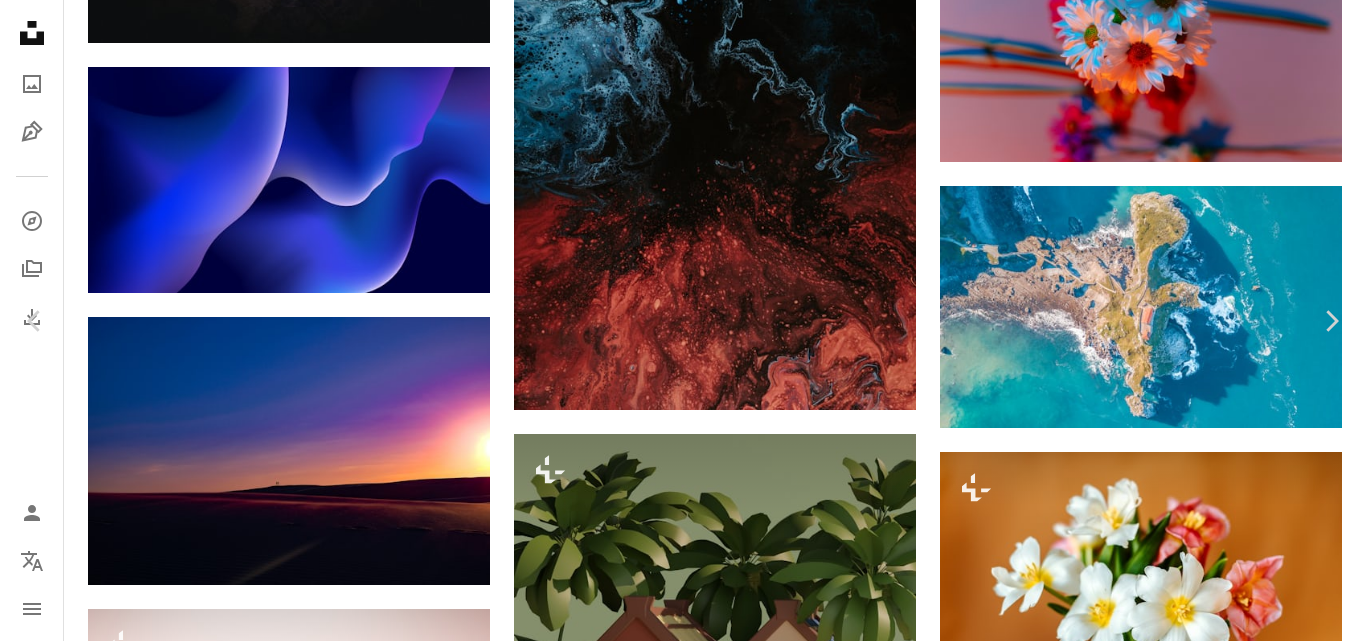 click on "An X shape" at bounding box center [20, 20] 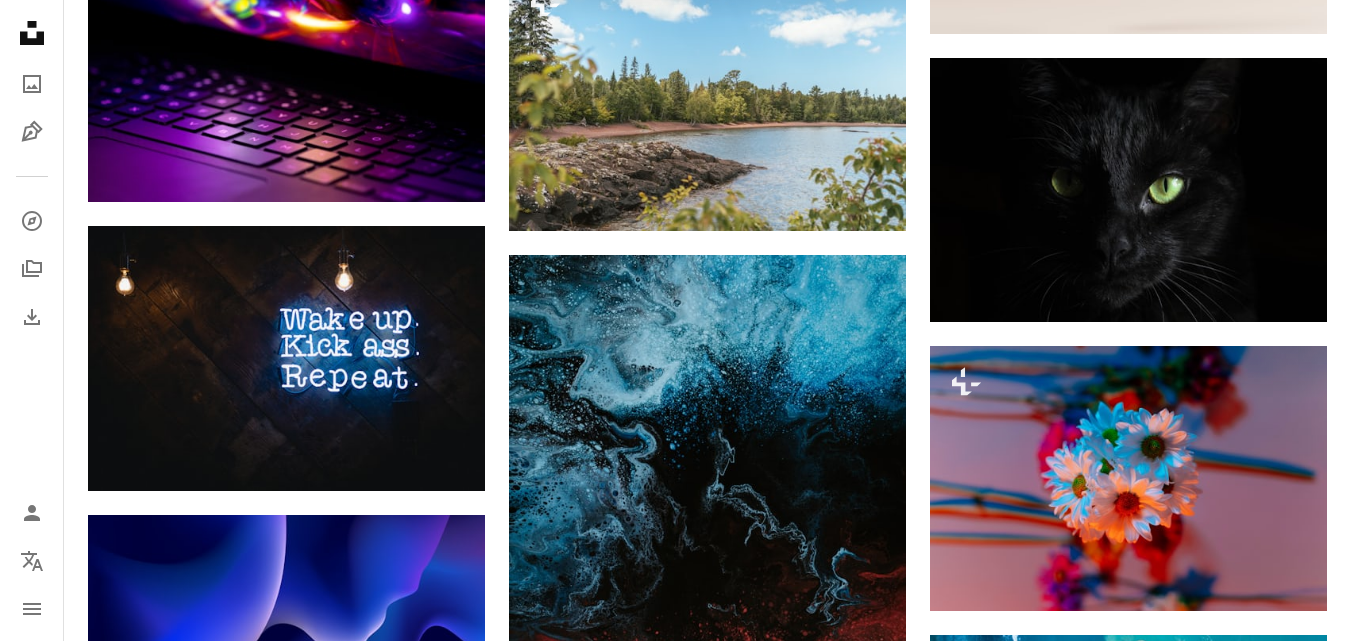 scroll, scrollTop: 36941, scrollLeft: 0, axis: vertical 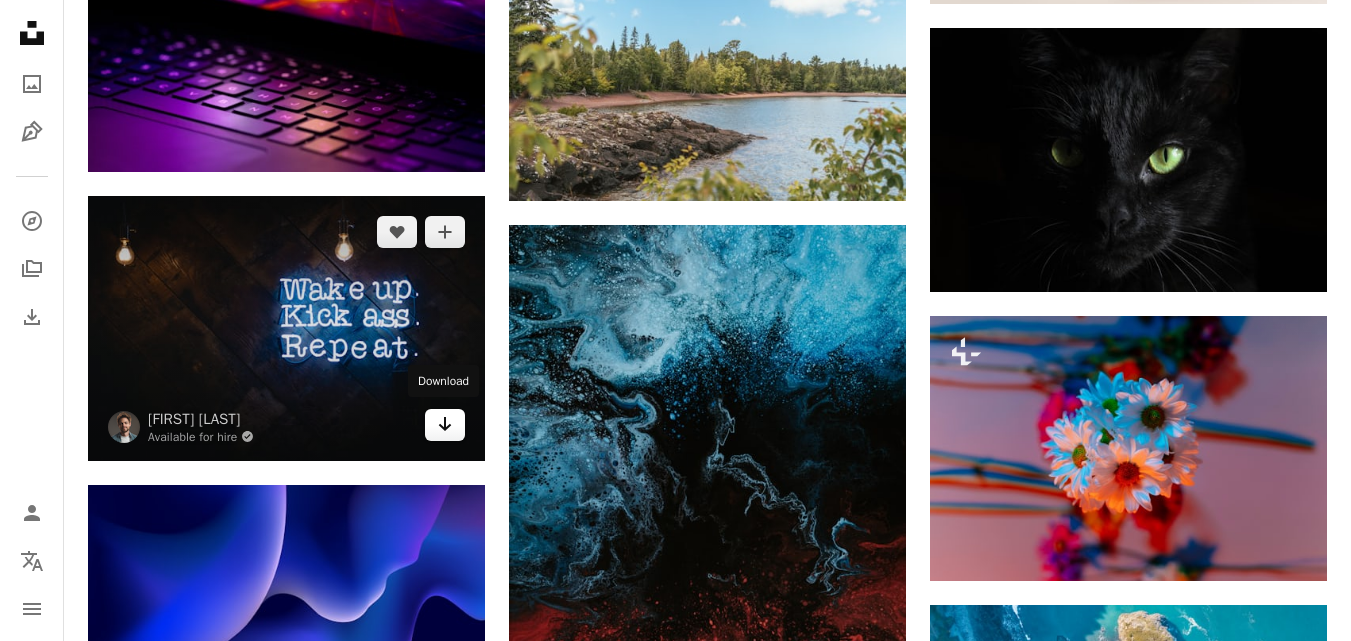 click on "Arrow pointing down" 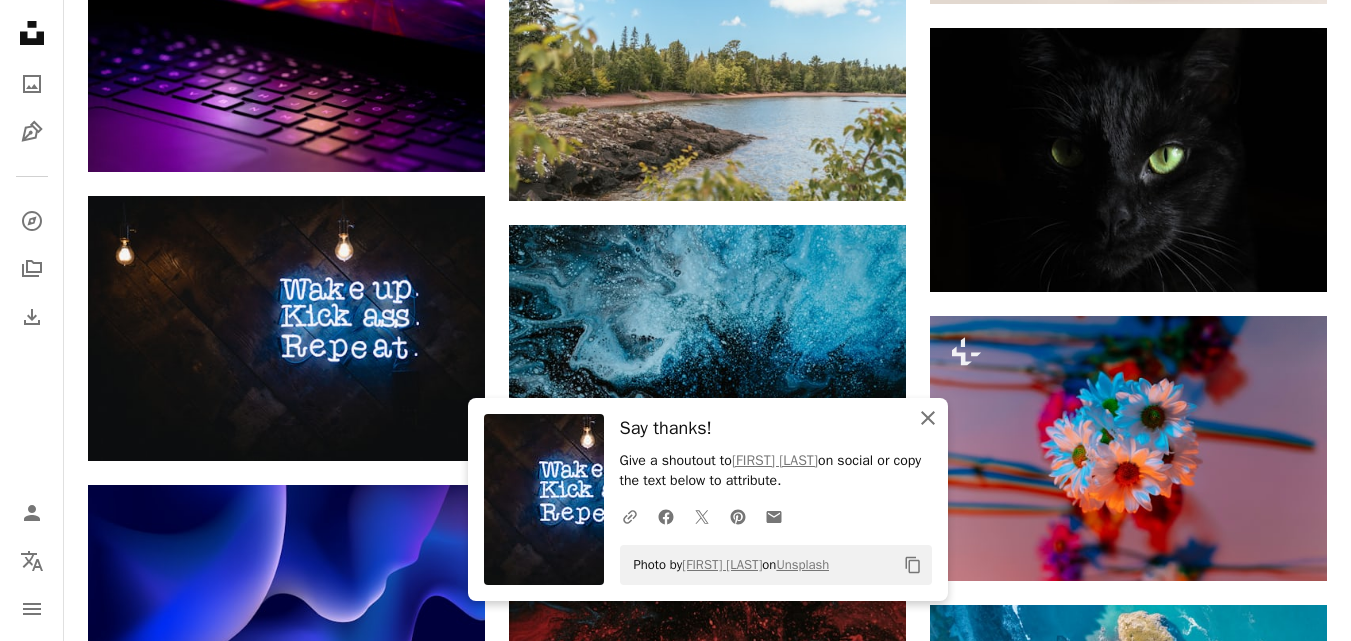 click on "An X shape" 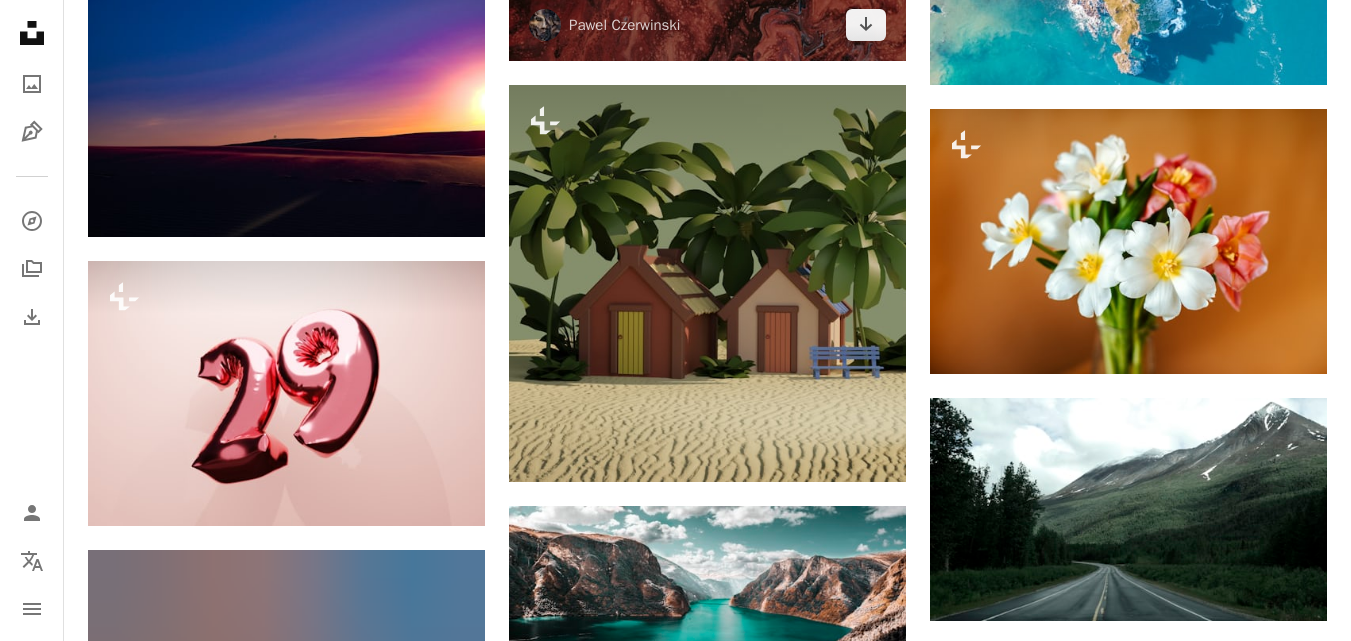 scroll, scrollTop: 37777, scrollLeft: 0, axis: vertical 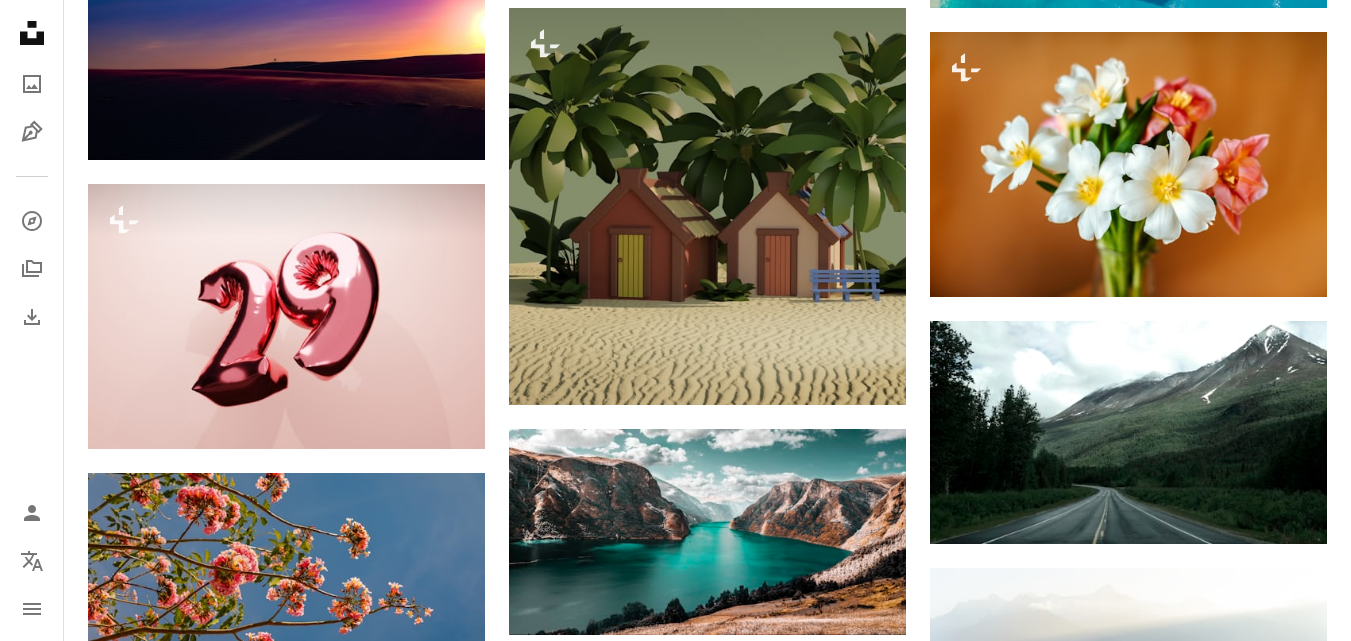 click on "A heart" at bounding box center (818, 695) 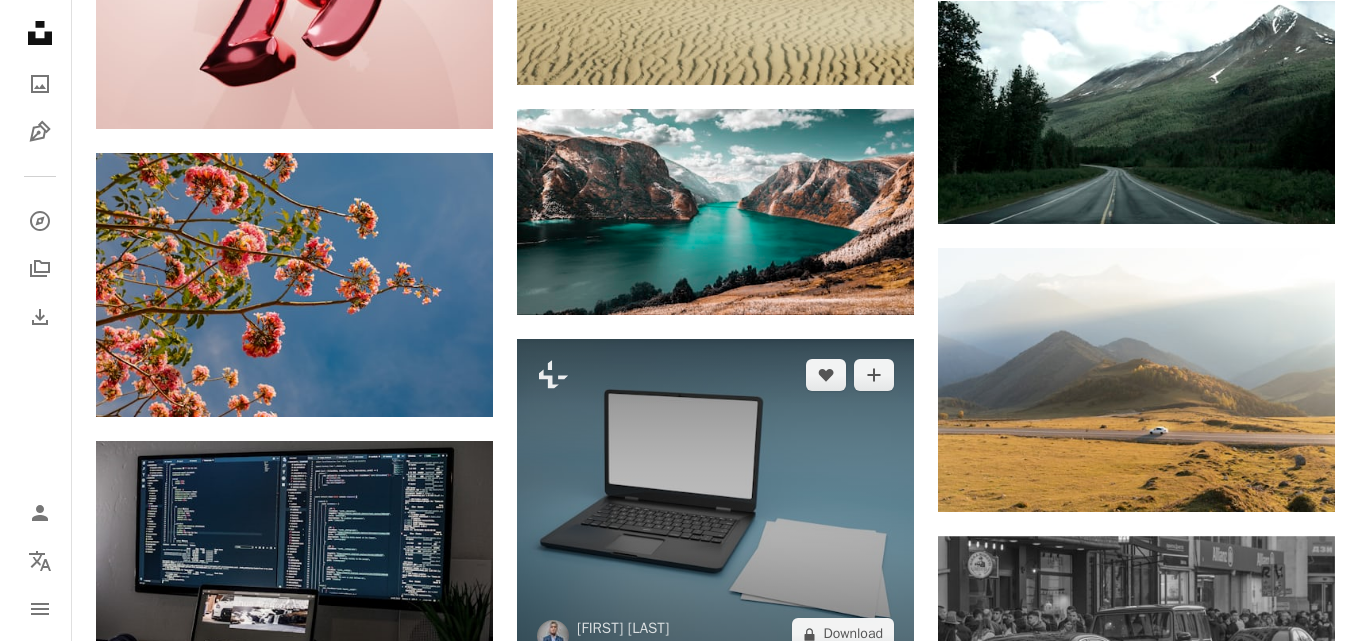 scroll, scrollTop: 38086, scrollLeft: 0, axis: vertical 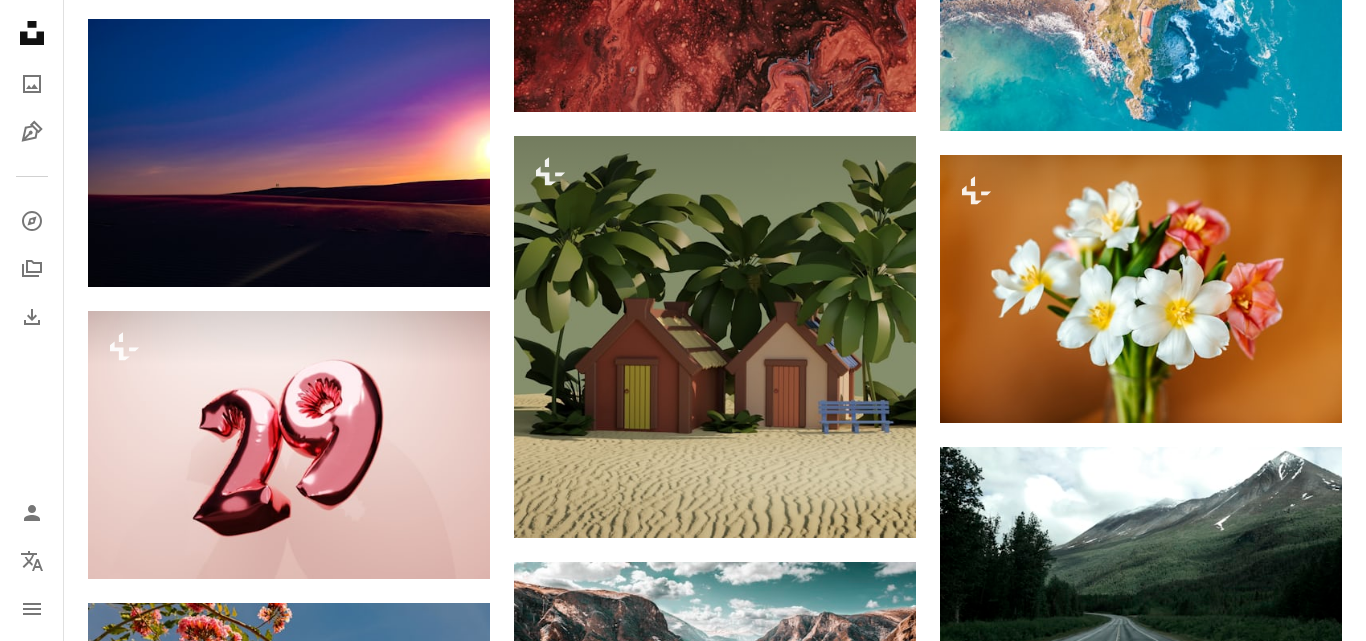 click on "An X shape" at bounding box center (20, 20) 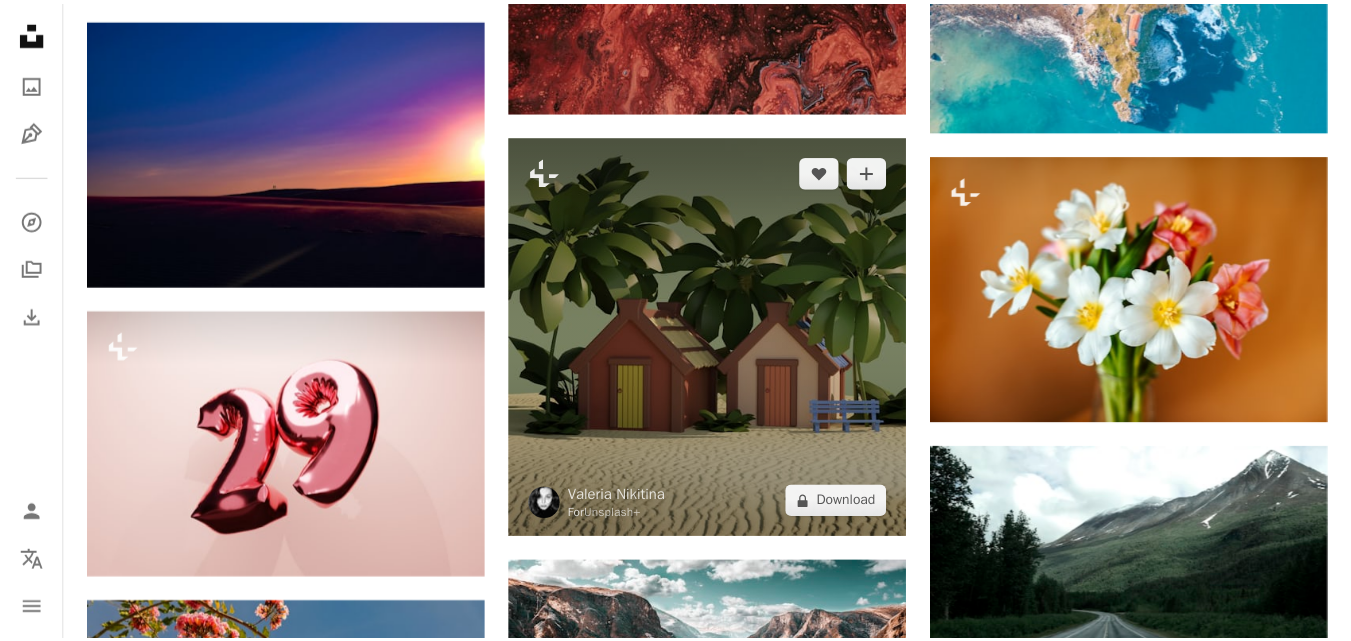 scroll, scrollTop: 38011, scrollLeft: 0, axis: vertical 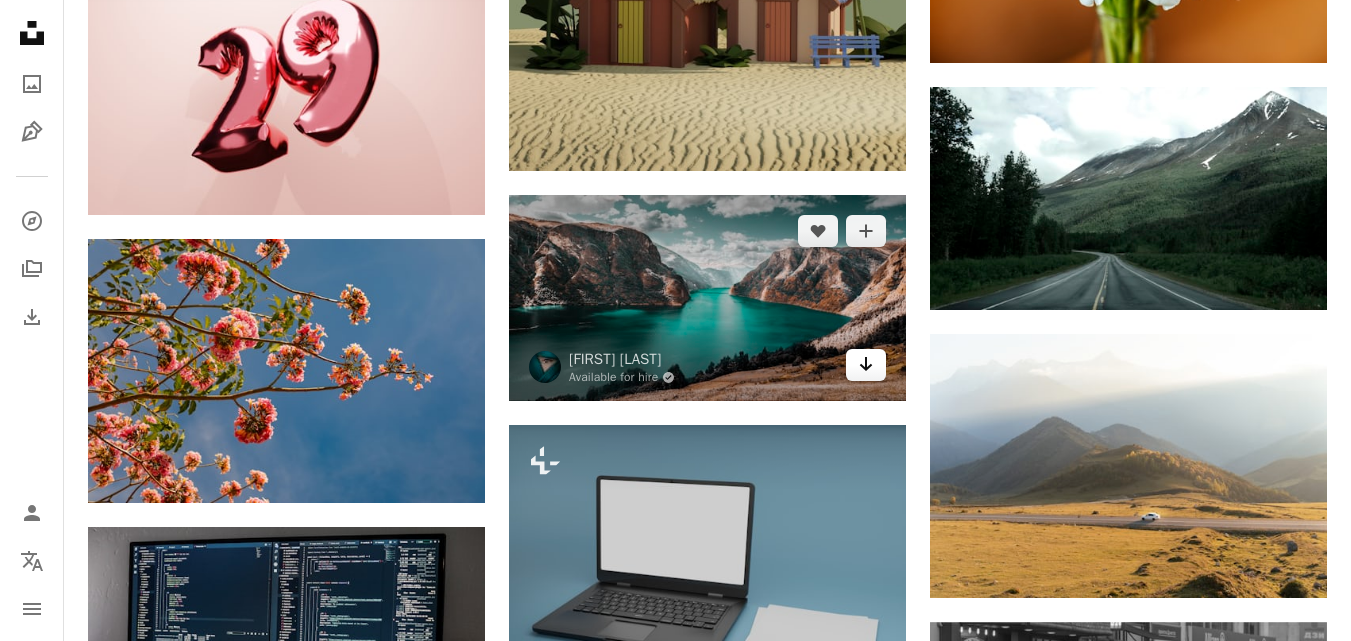 click on "Arrow pointing down" 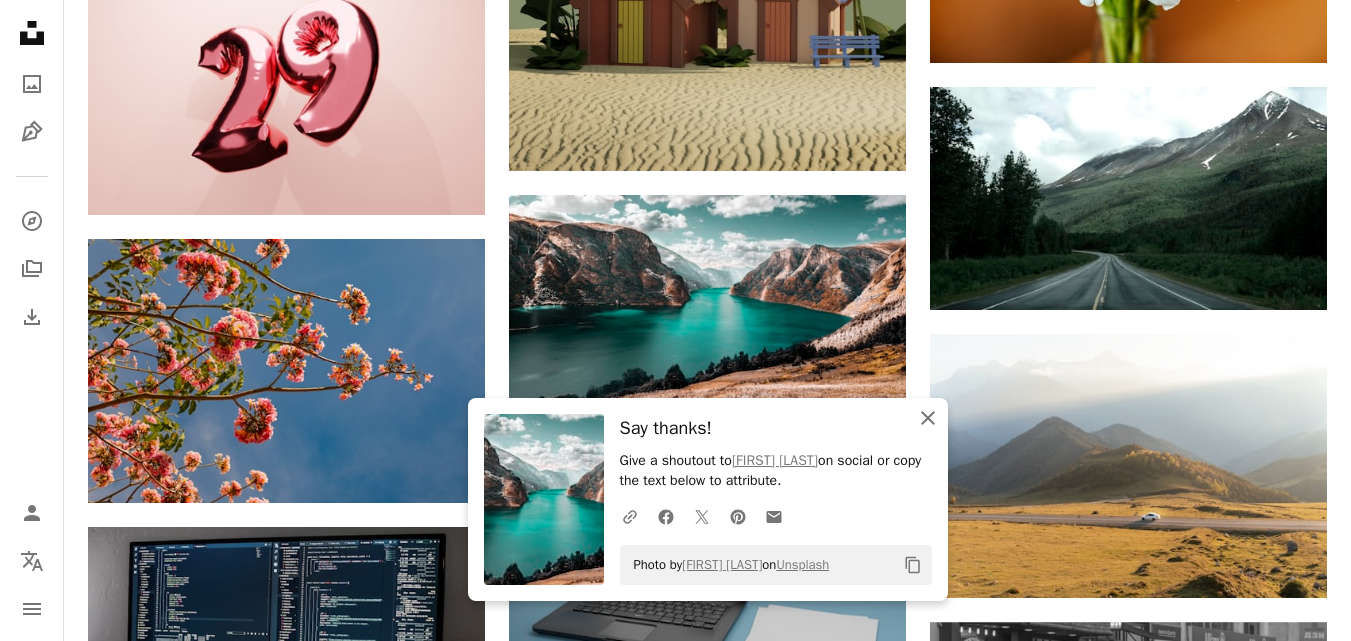 click on "An X shape" 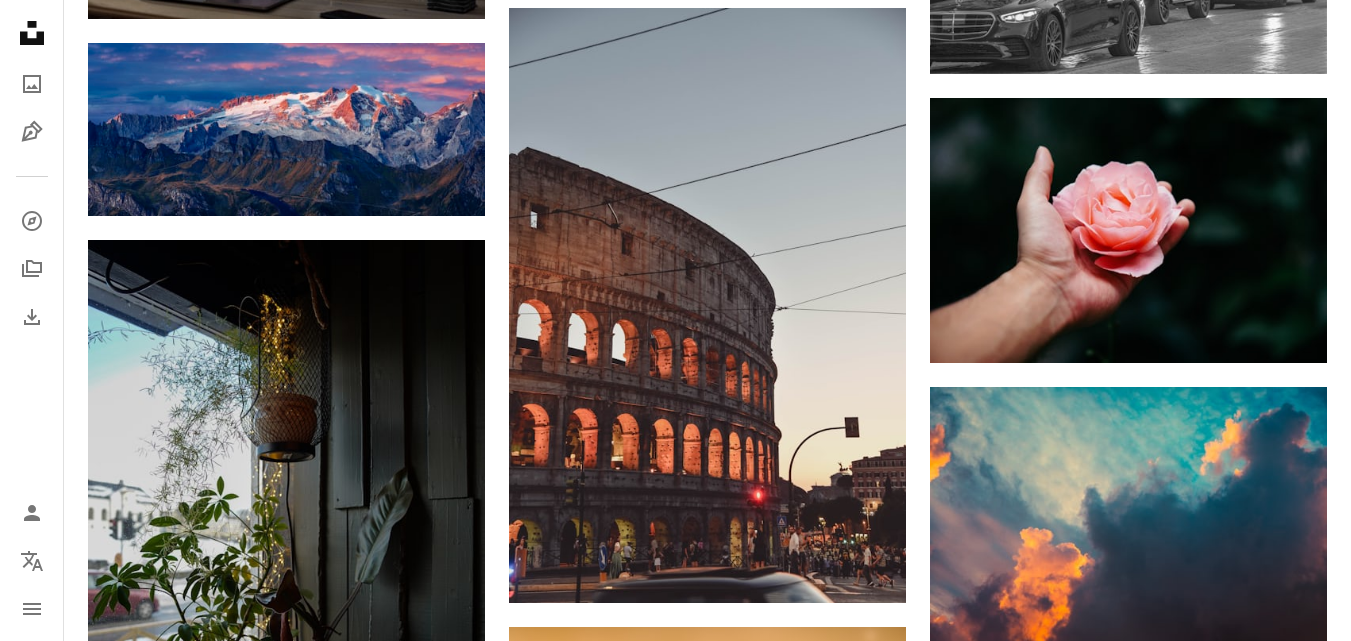 scroll, scrollTop: 38785, scrollLeft: 0, axis: vertical 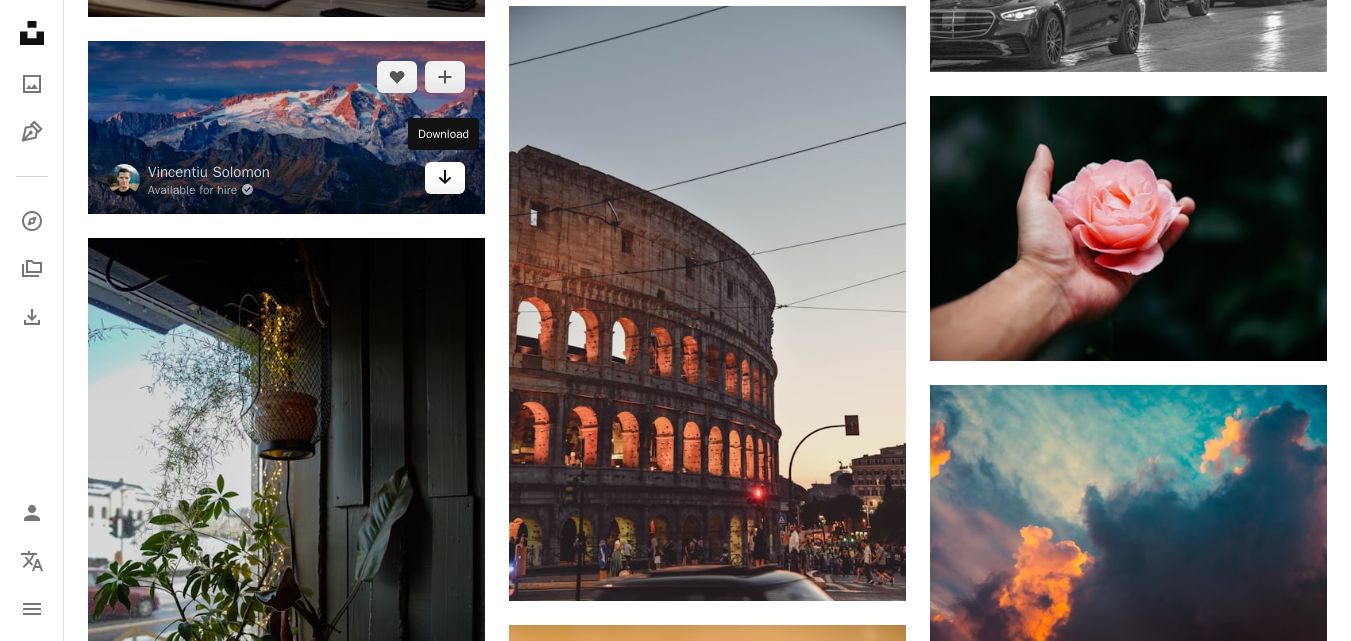 click on "Arrow pointing down" 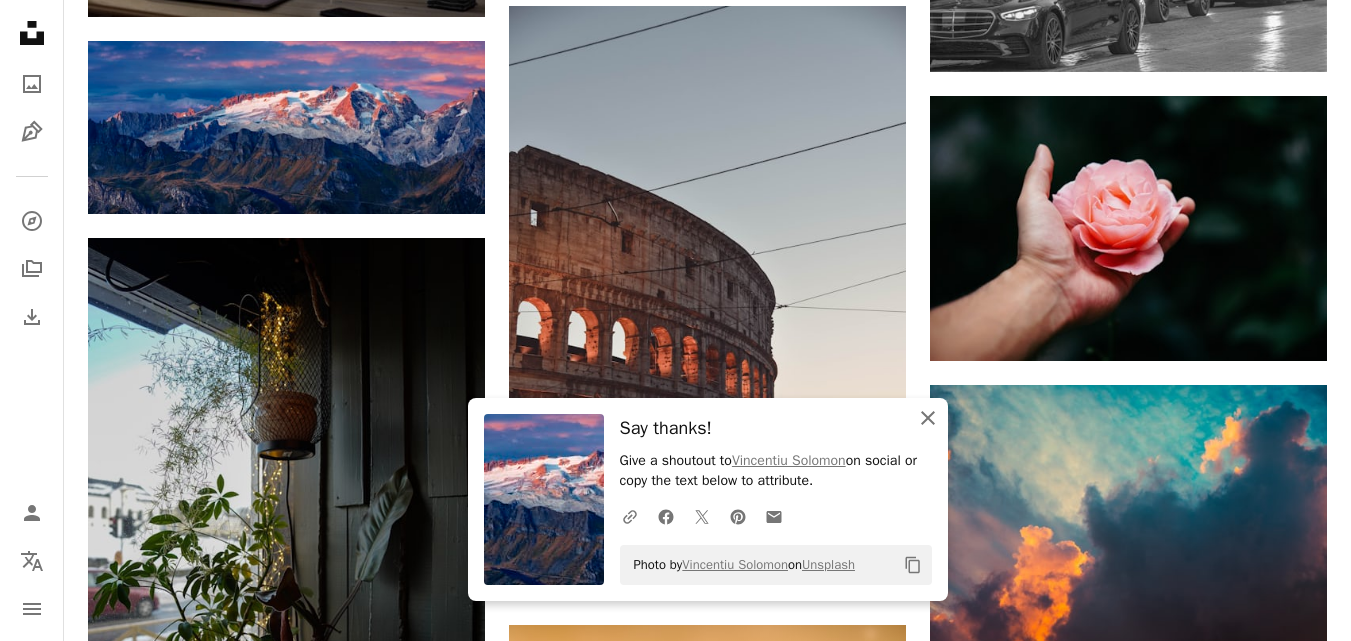 click 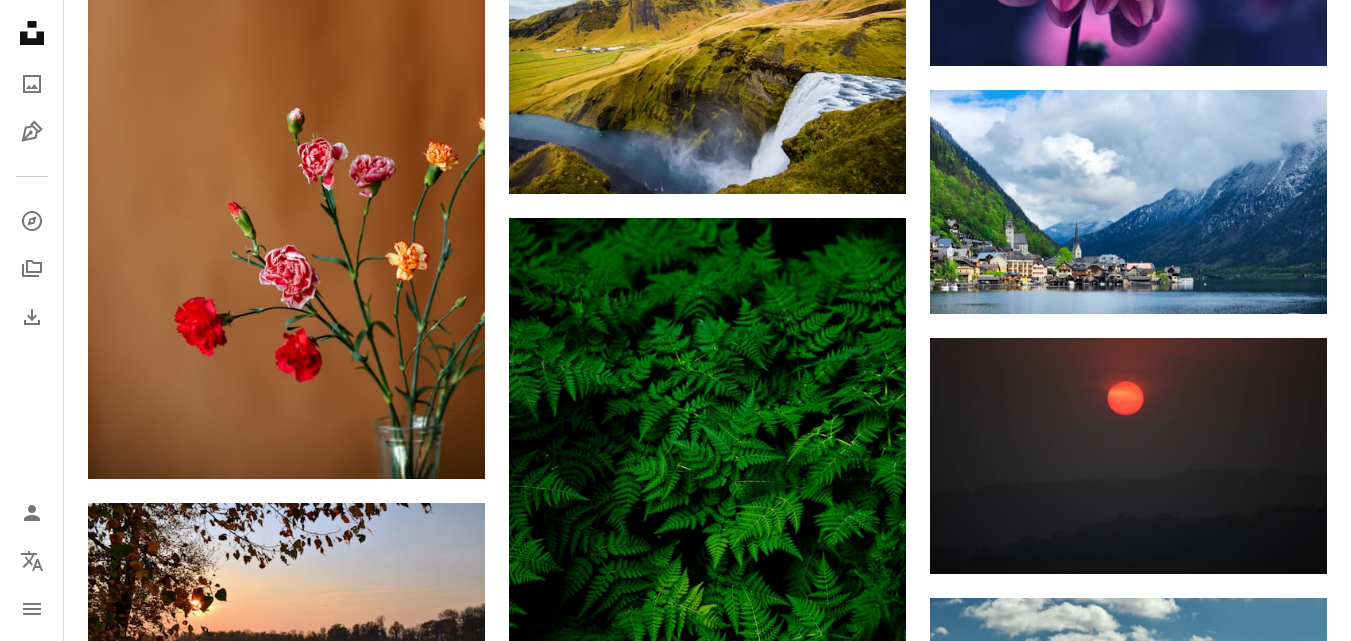 scroll, scrollTop: 41503, scrollLeft: 0, axis: vertical 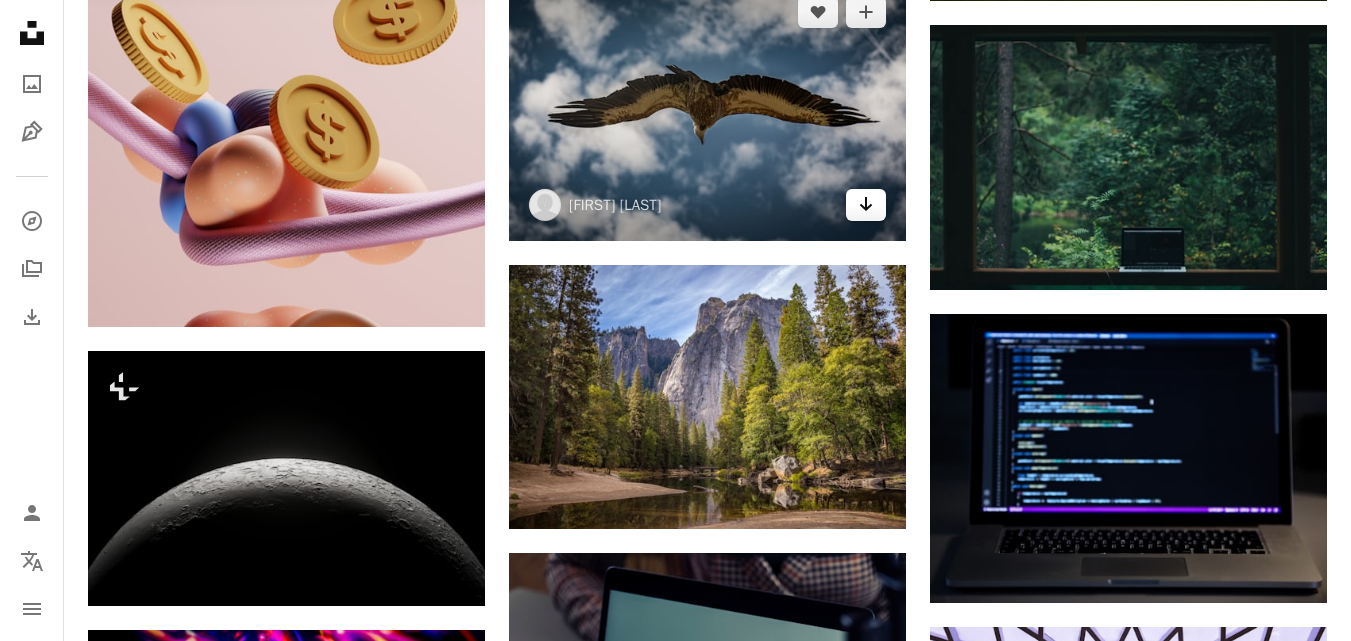click 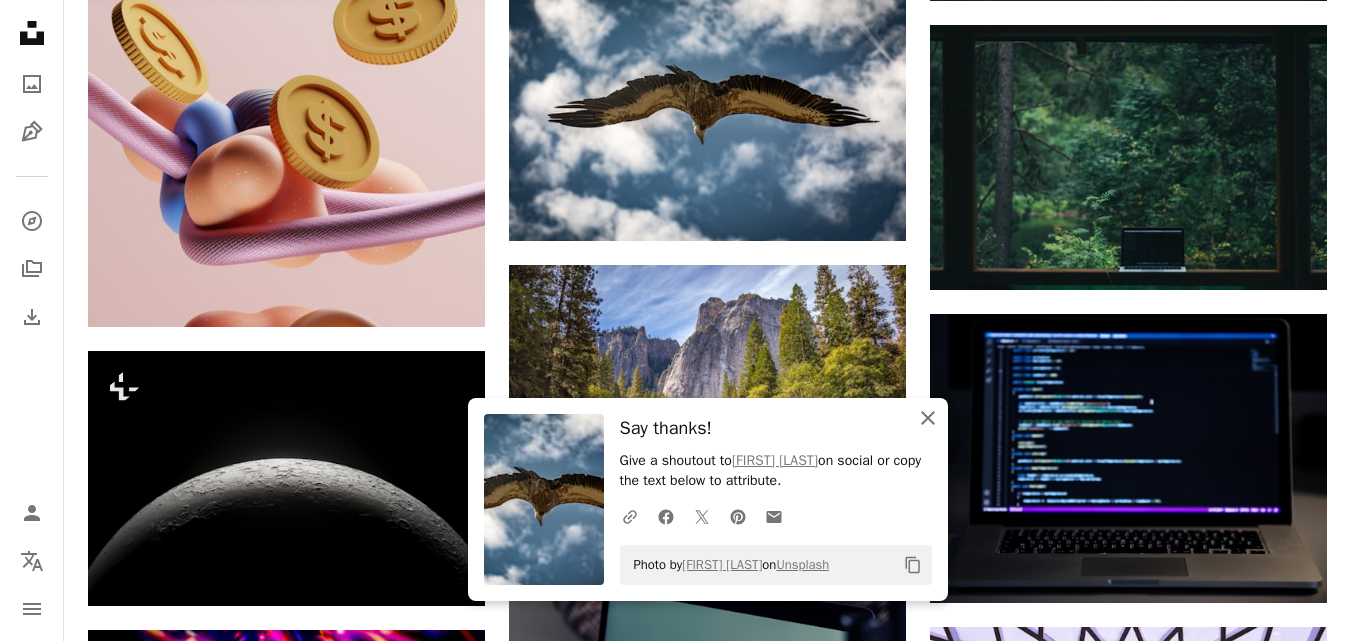 click on "An X shape" 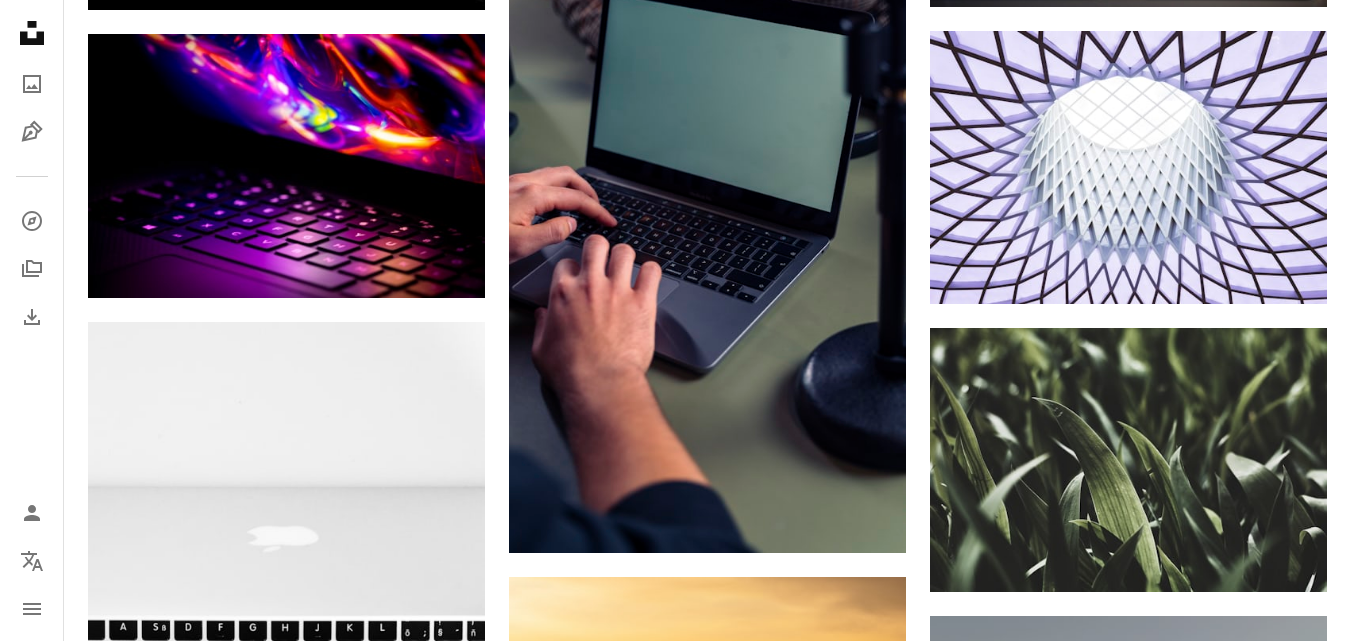 scroll, scrollTop: 42116, scrollLeft: 0, axis: vertical 